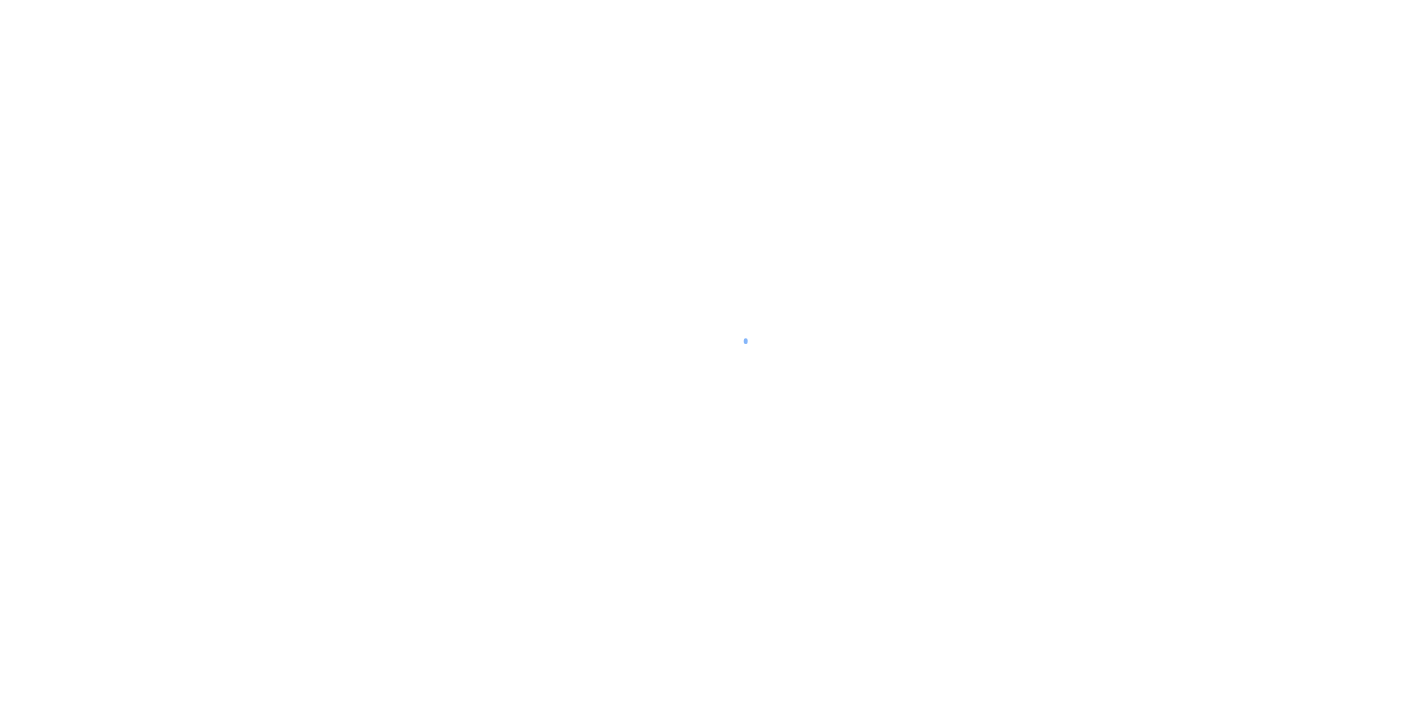 scroll, scrollTop: 0, scrollLeft: 0, axis: both 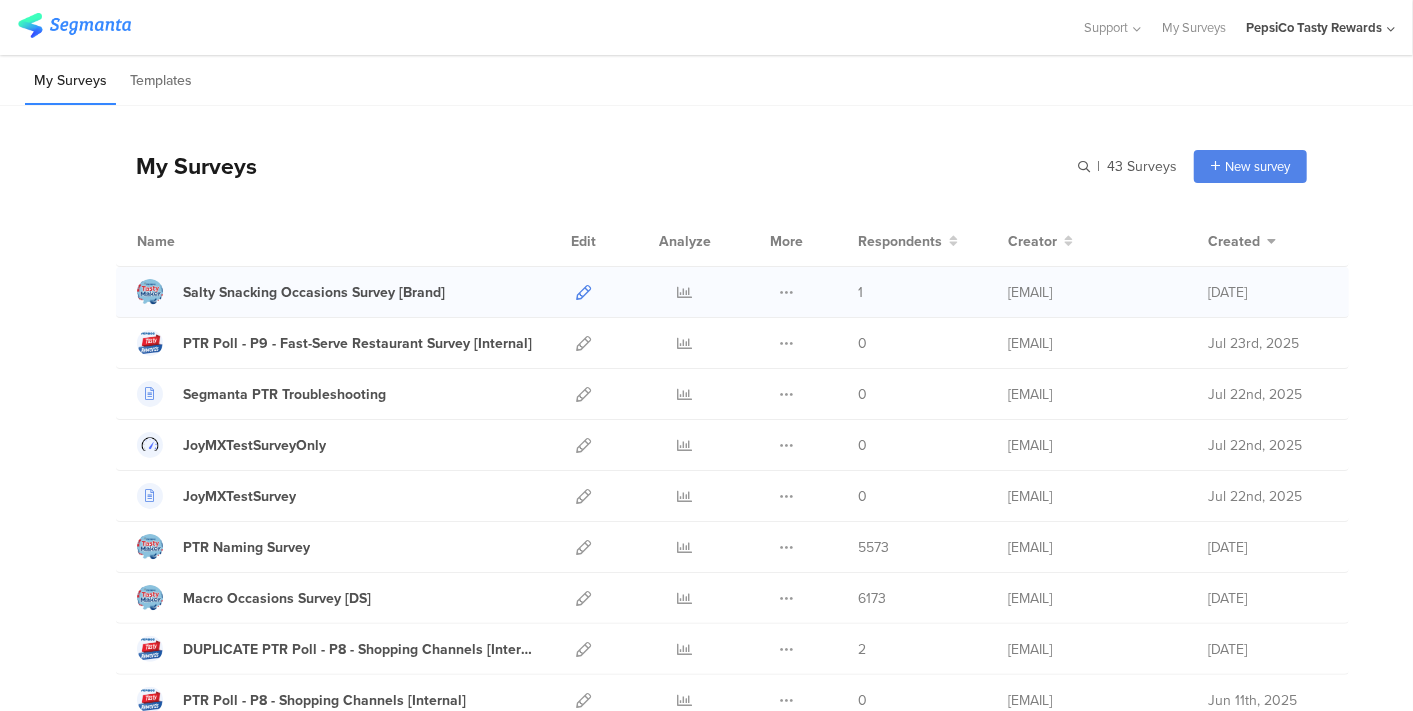 click at bounding box center [583, 292] 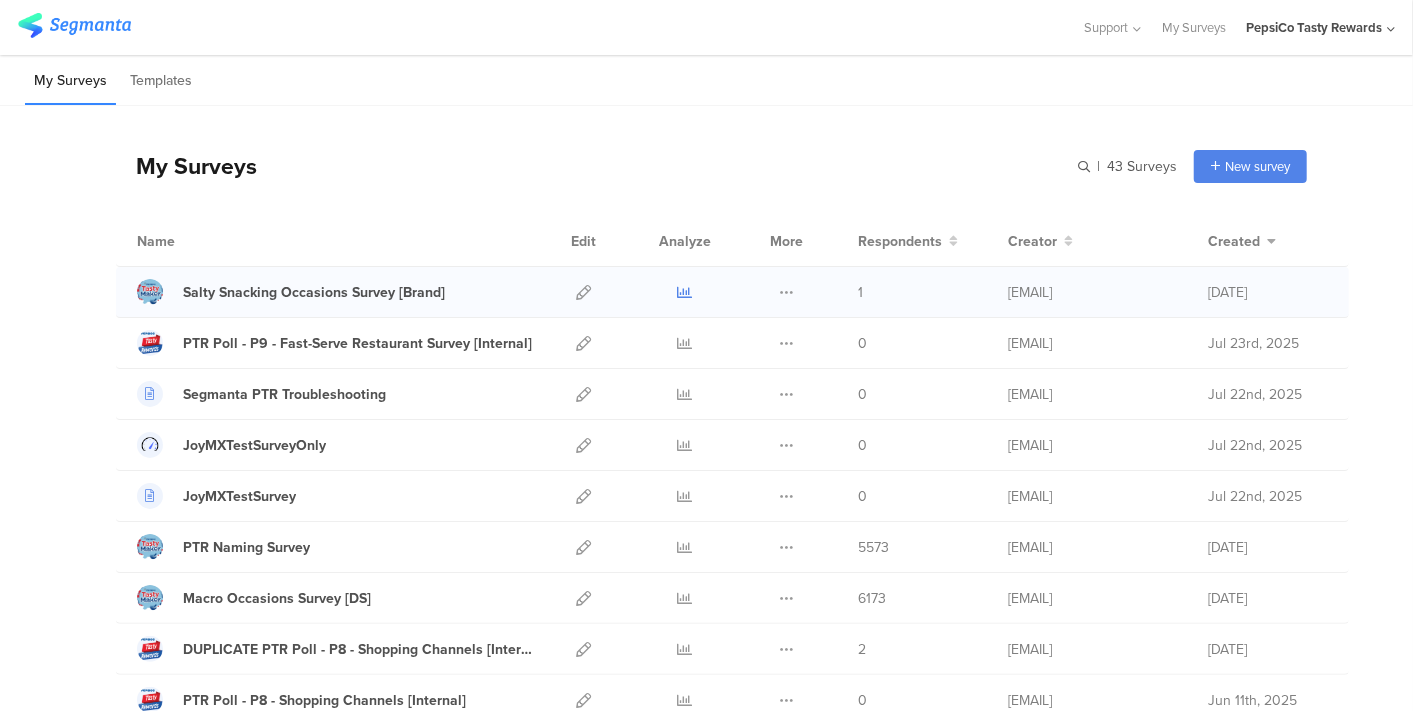 click at bounding box center [685, 292] 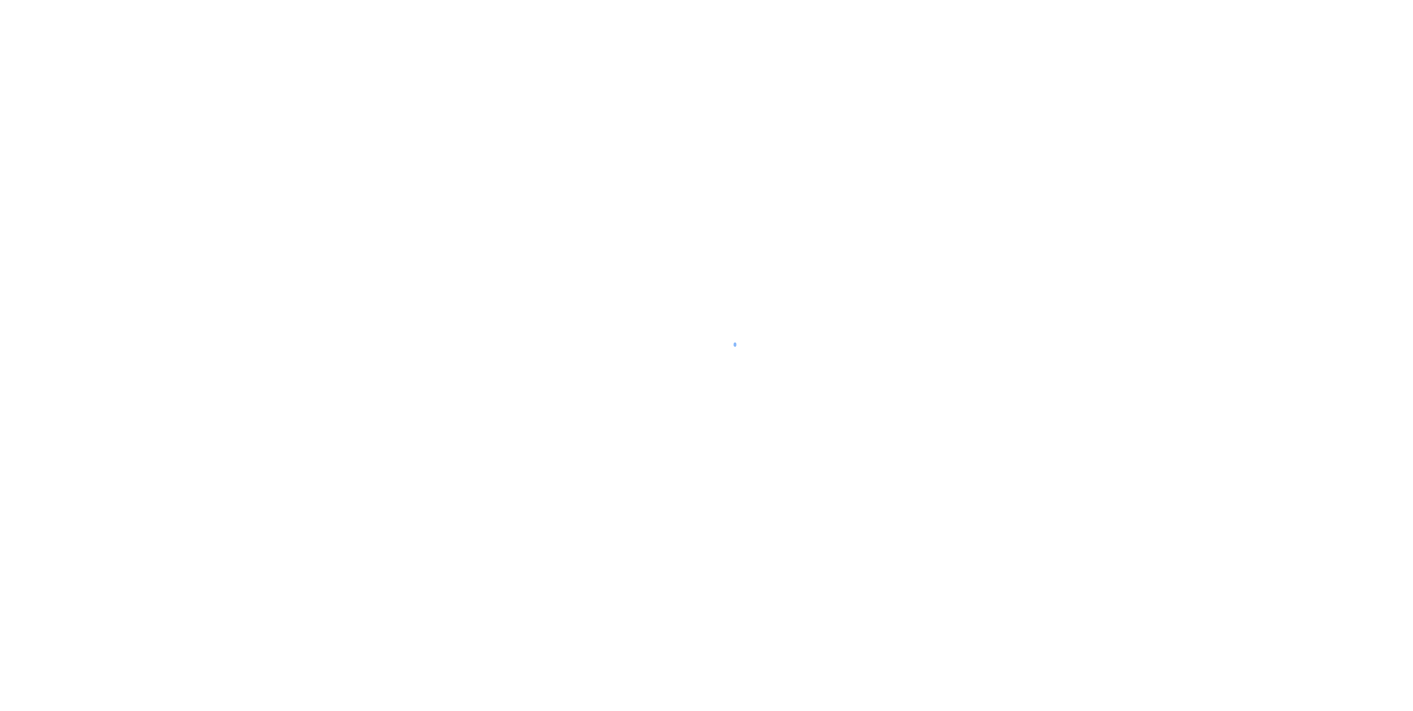 scroll, scrollTop: 0, scrollLeft: 0, axis: both 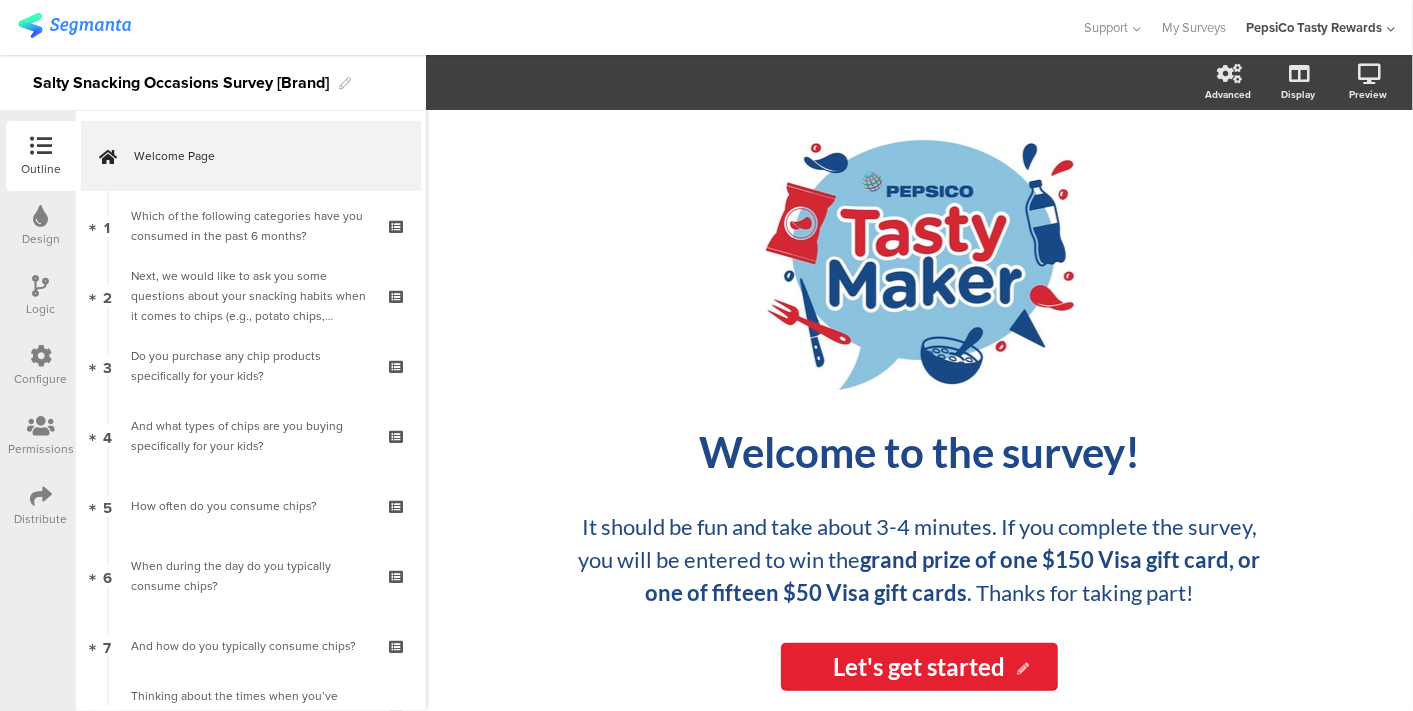 click at bounding box center [41, 286] 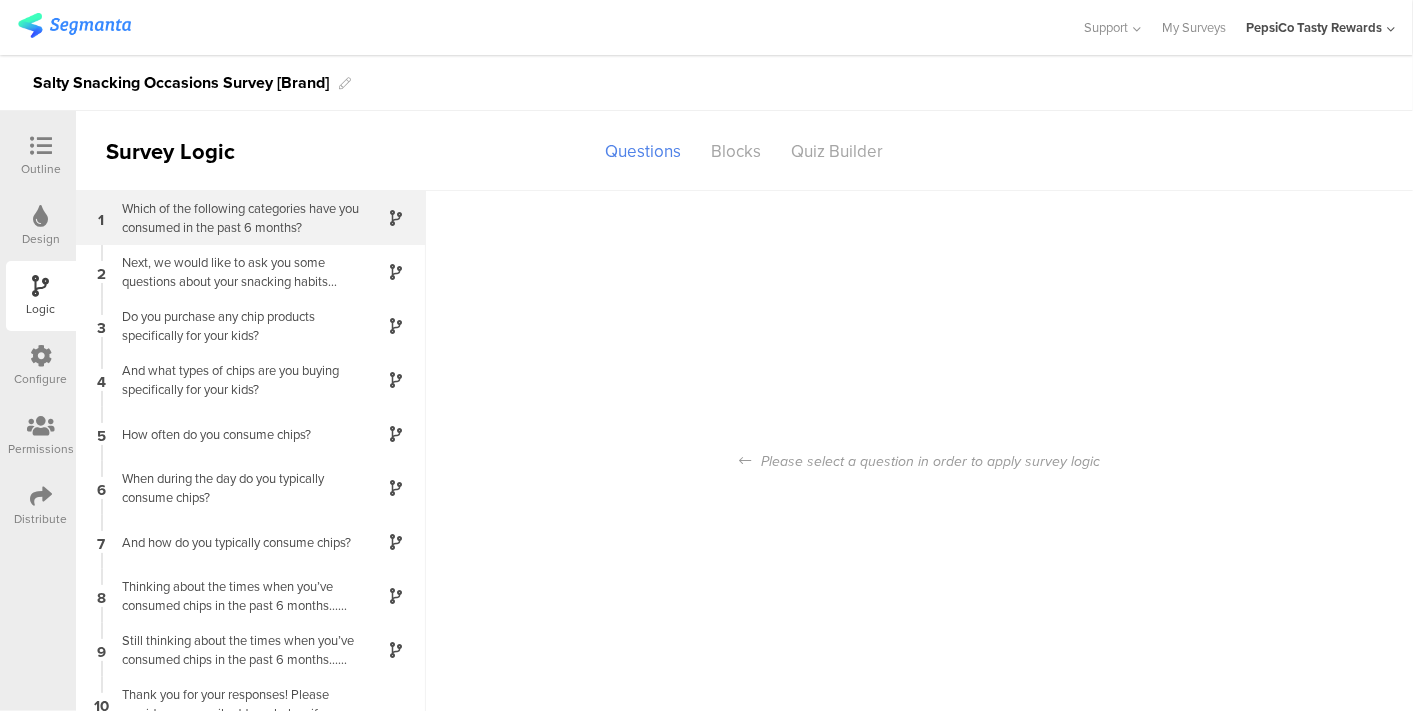 click on "Which of the following categories have you c﻿onsumed in the past 6 months?" at bounding box center [235, 218] 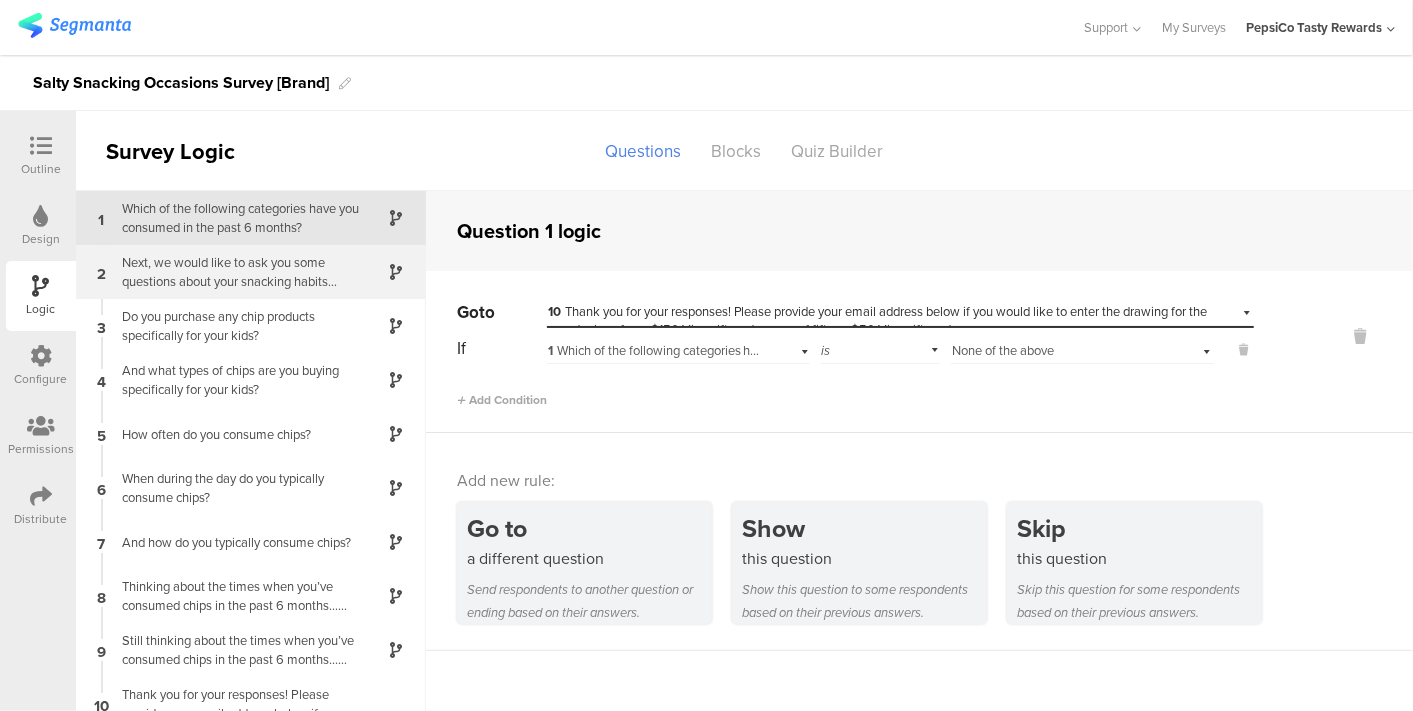click on "Next, we would like to ask you some questions about your snacking habits when it comes to chips (e.g., potato chips, flavored / unflavored tortilla chips, etc.) First, who in your household is typically eating chips?" at bounding box center (235, 272) 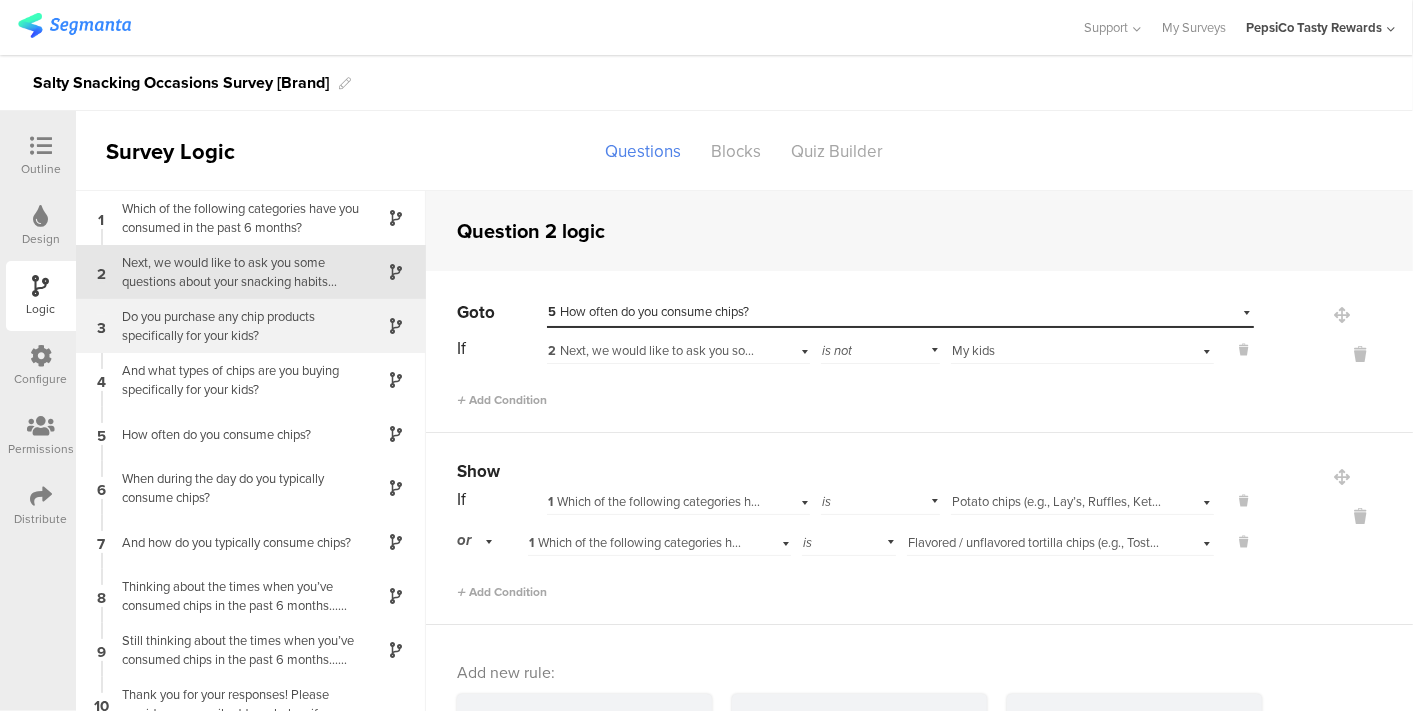 click on "Do you purchase any chip products specifically for your kids?" at bounding box center [235, 326] 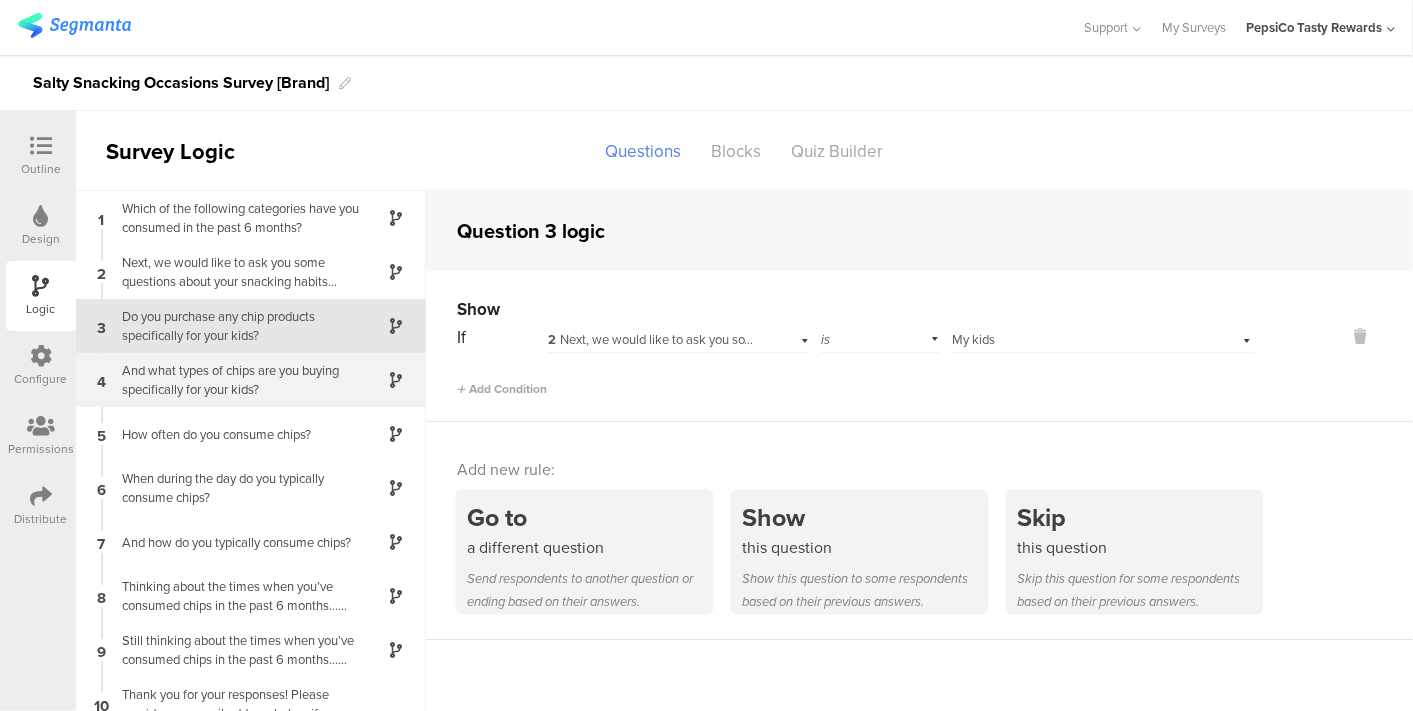 click on "And what types of chips are you buying specifically for your kids?" at bounding box center (235, 380) 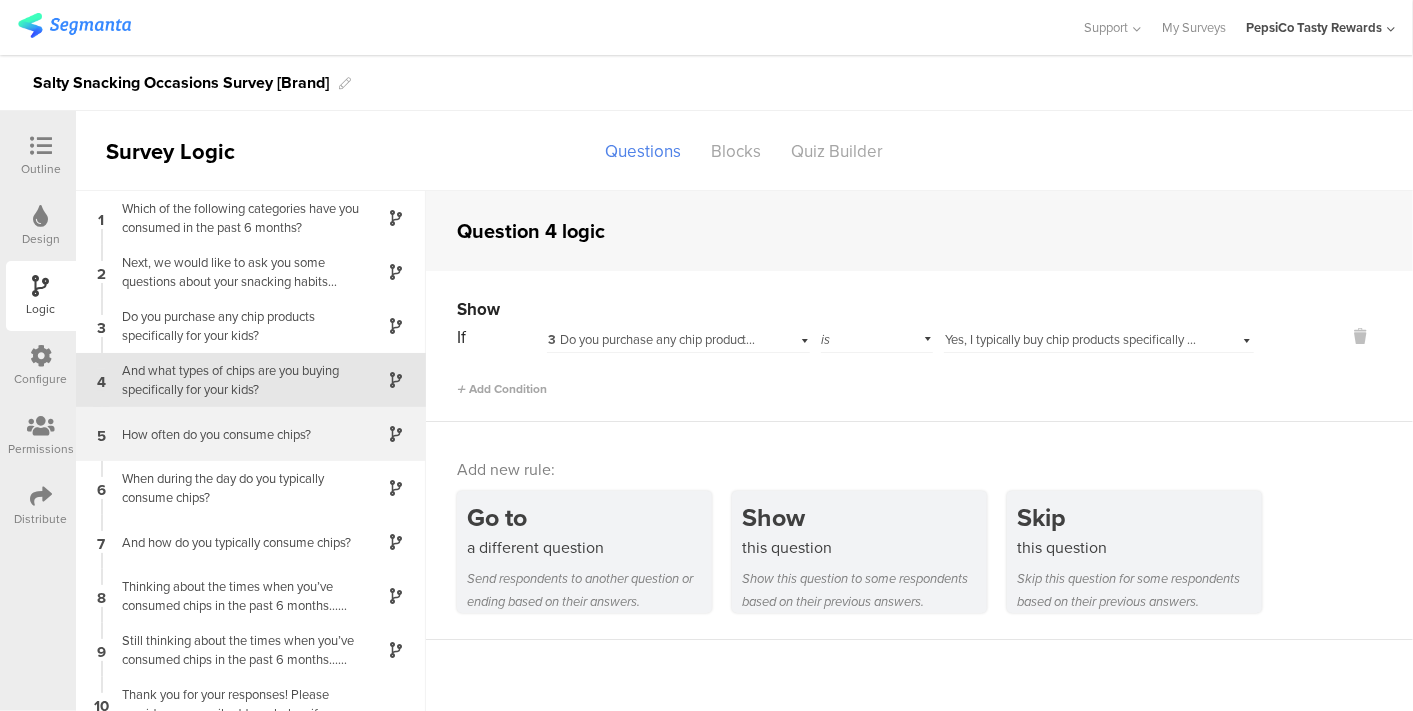 click on "5
How often do you consume chips?" at bounding box center [251, 434] 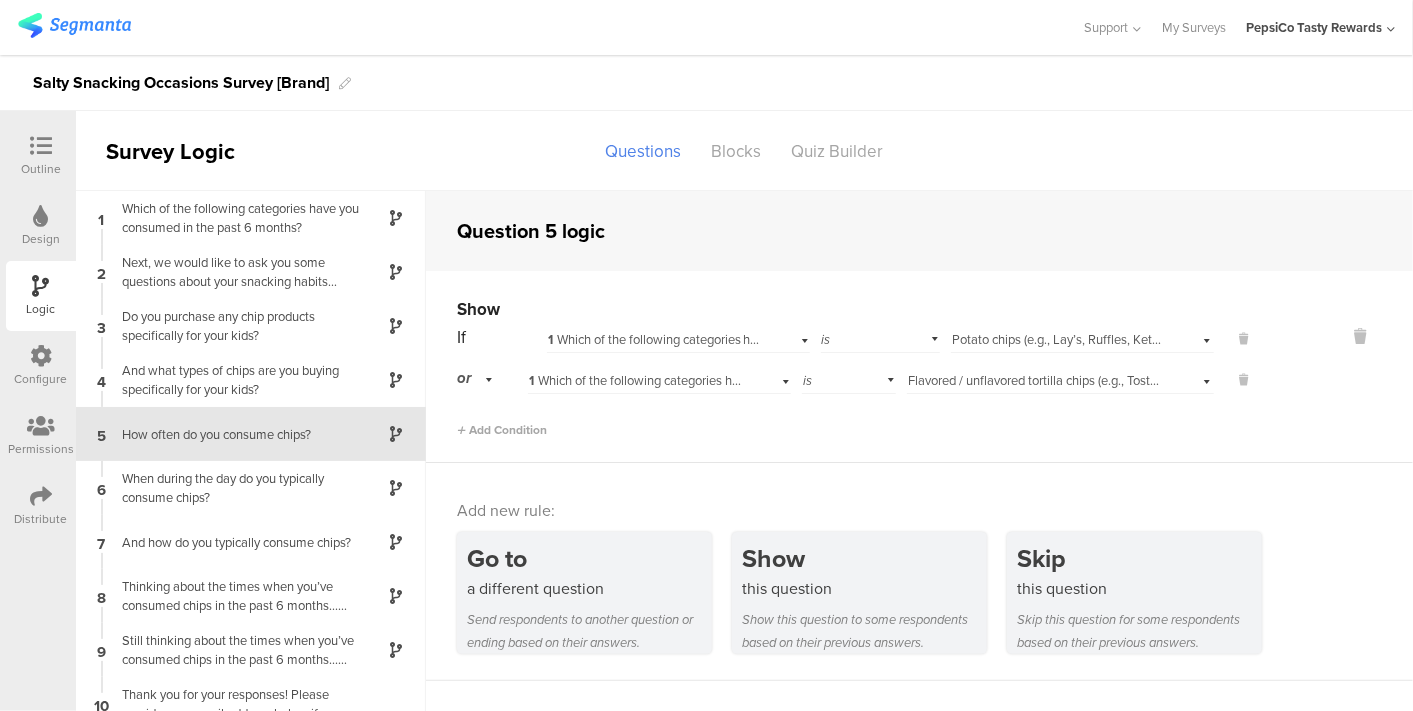 scroll, scrollTop: 20, scrollLeft: 0, axis: vertical 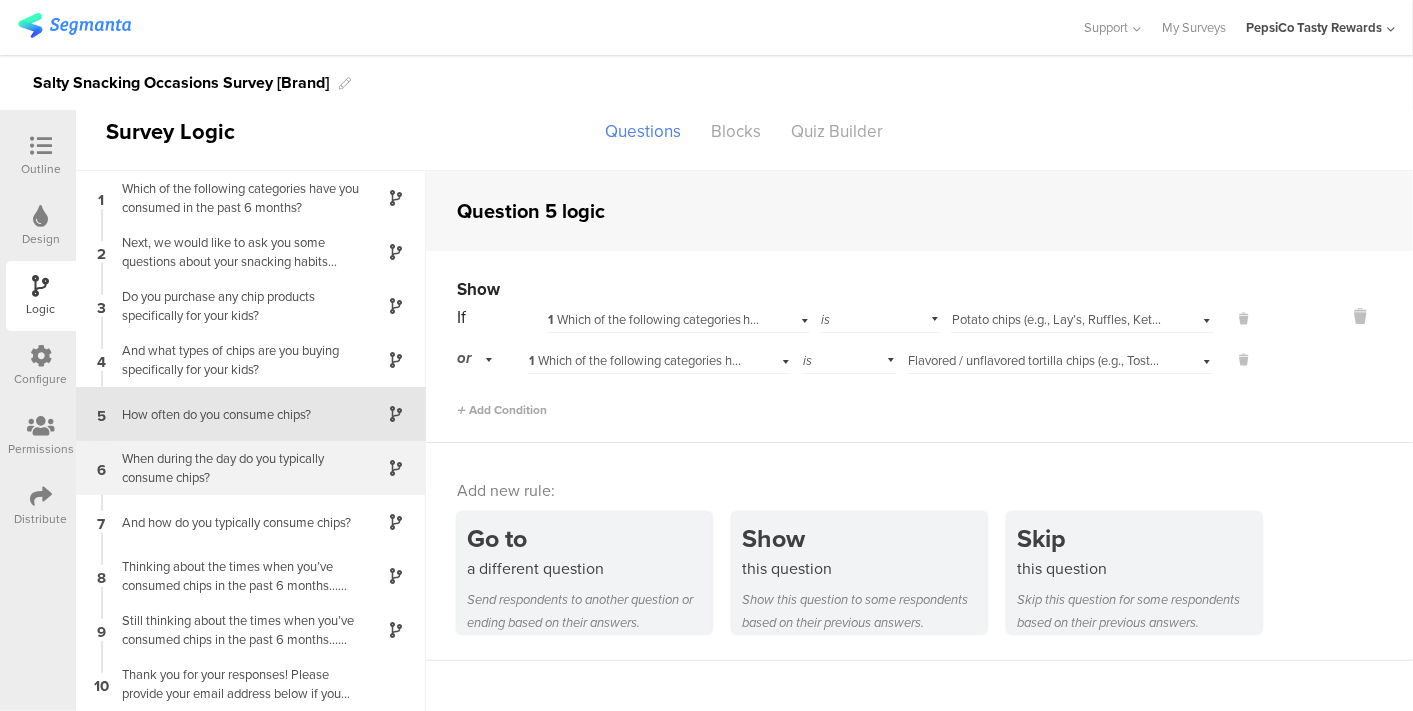 click on "When during the day do you typically consume chips?" at bounding box center [235, 468] 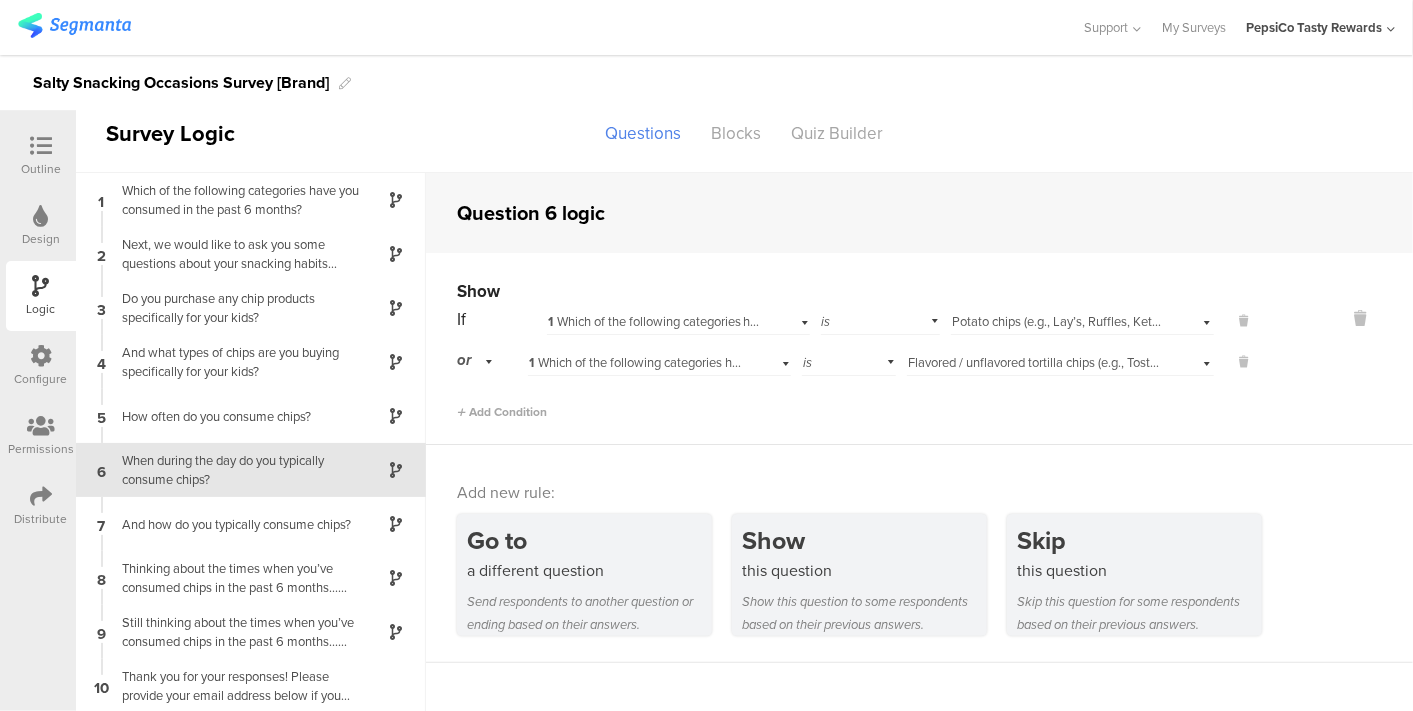 scroll, scrollTop: 20, scrollLeft: 0, axis: vertical 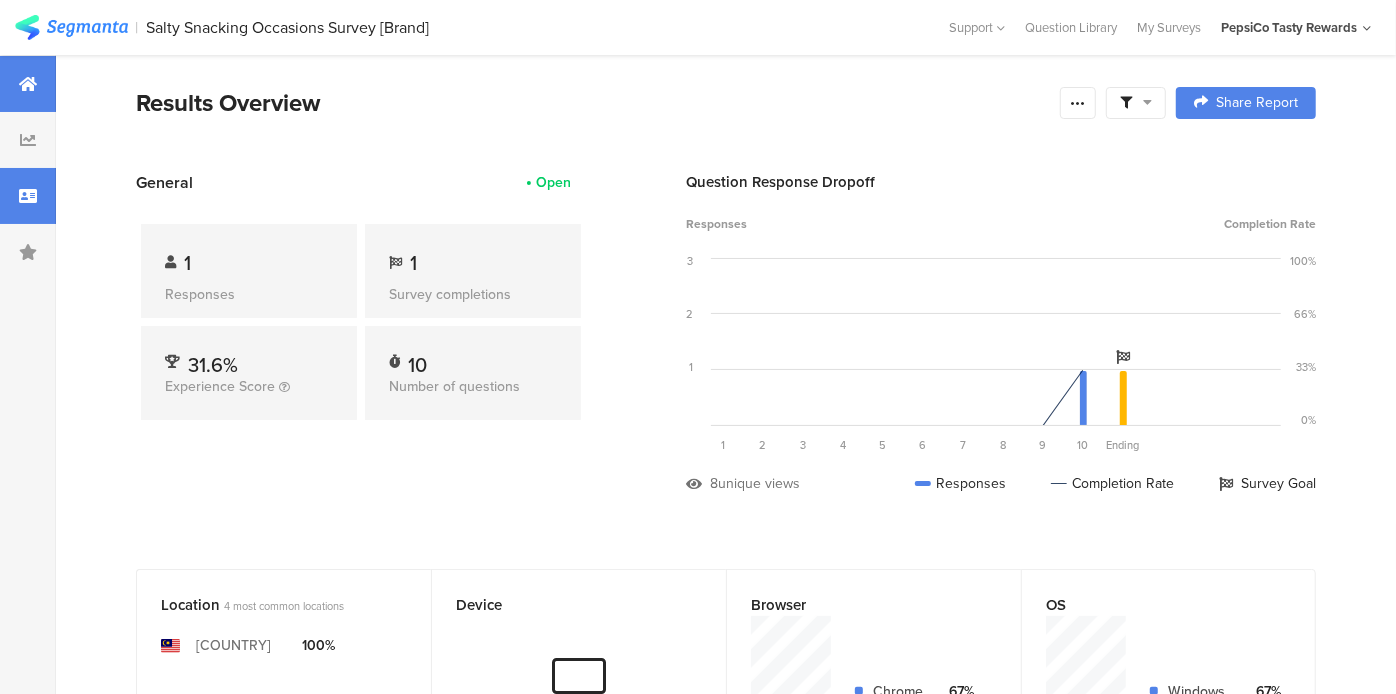 click at bounding box center (28, 196) 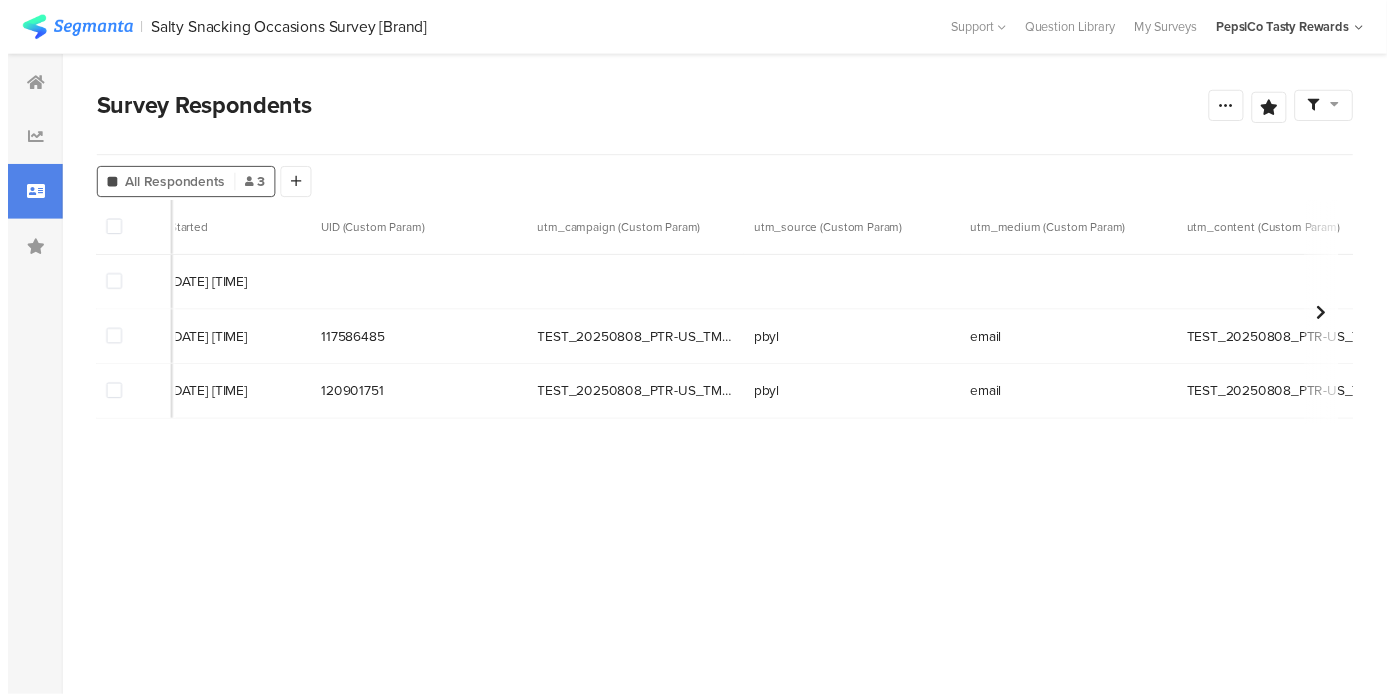 scroll, scrollTop: 0, scrollLeft: 0, axis: both 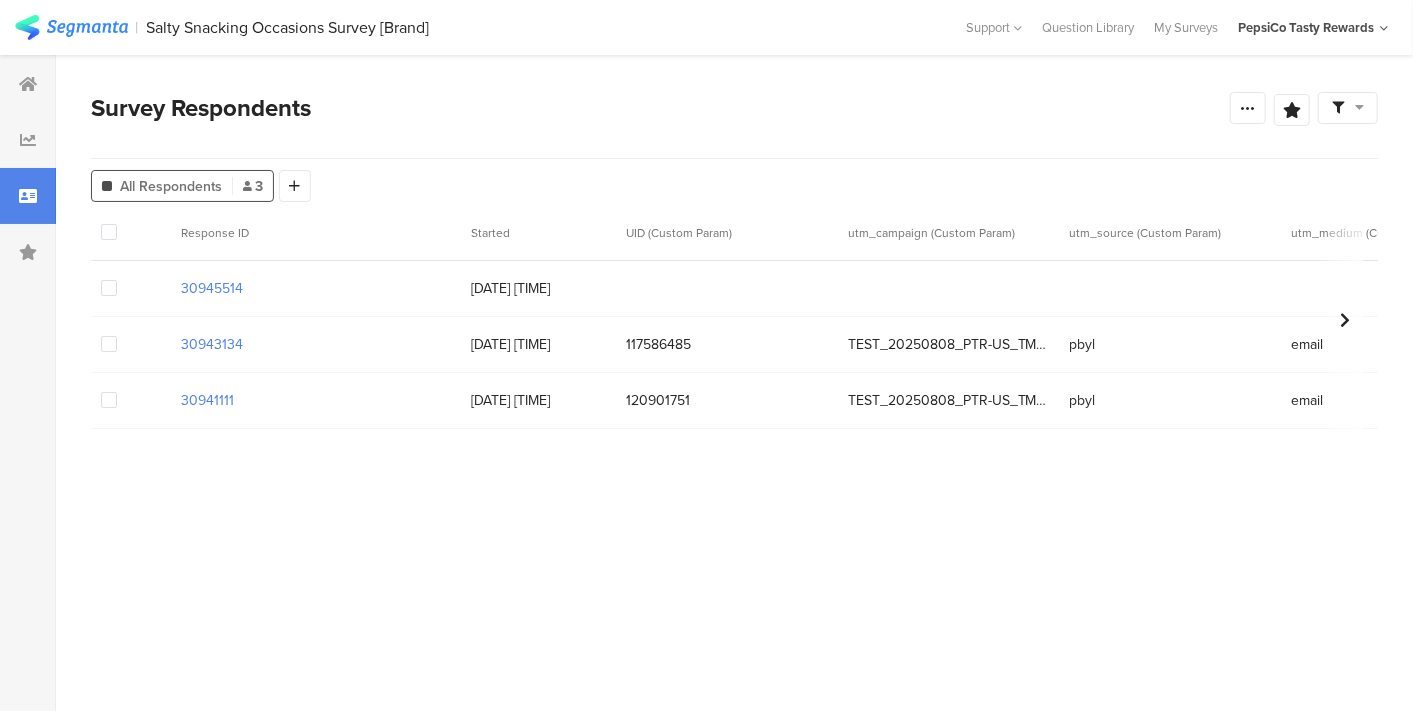 click at bounding box center (109, 232) 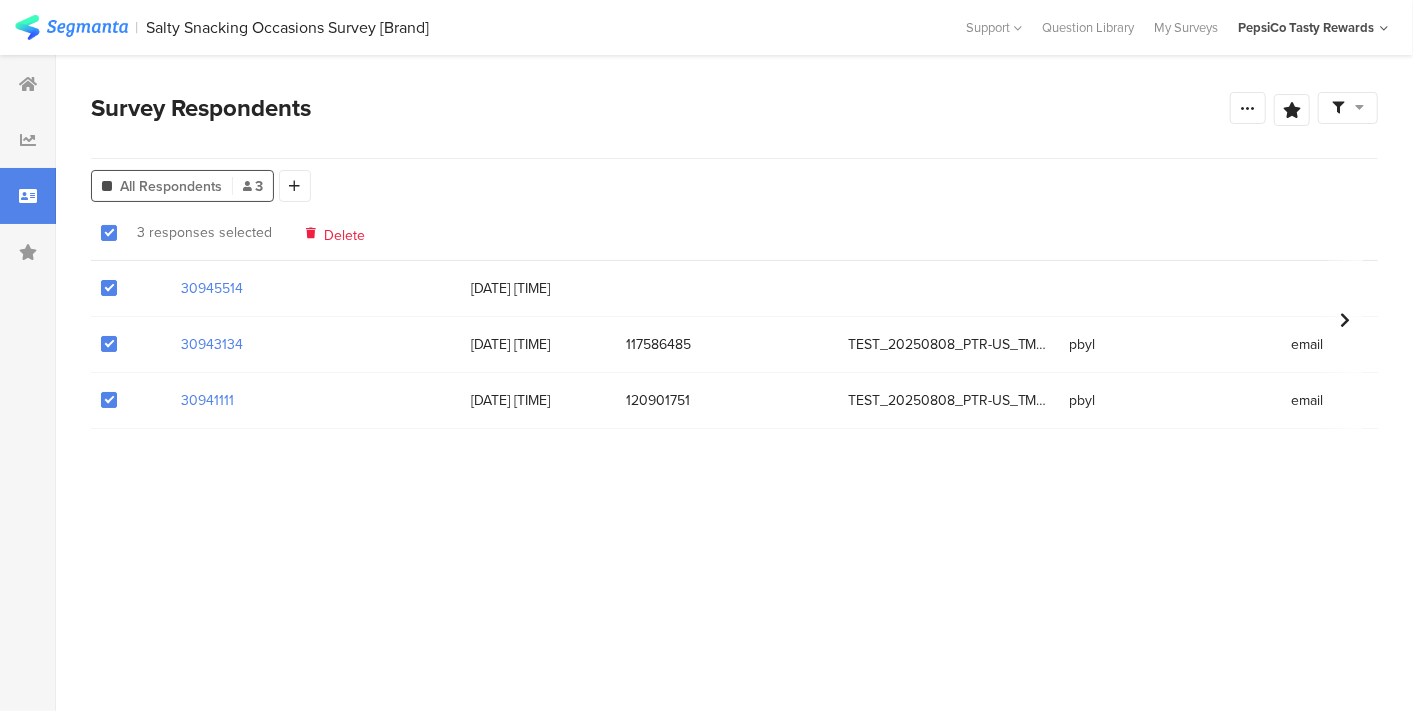 click on "Delete" at bounding box center [344, 232] 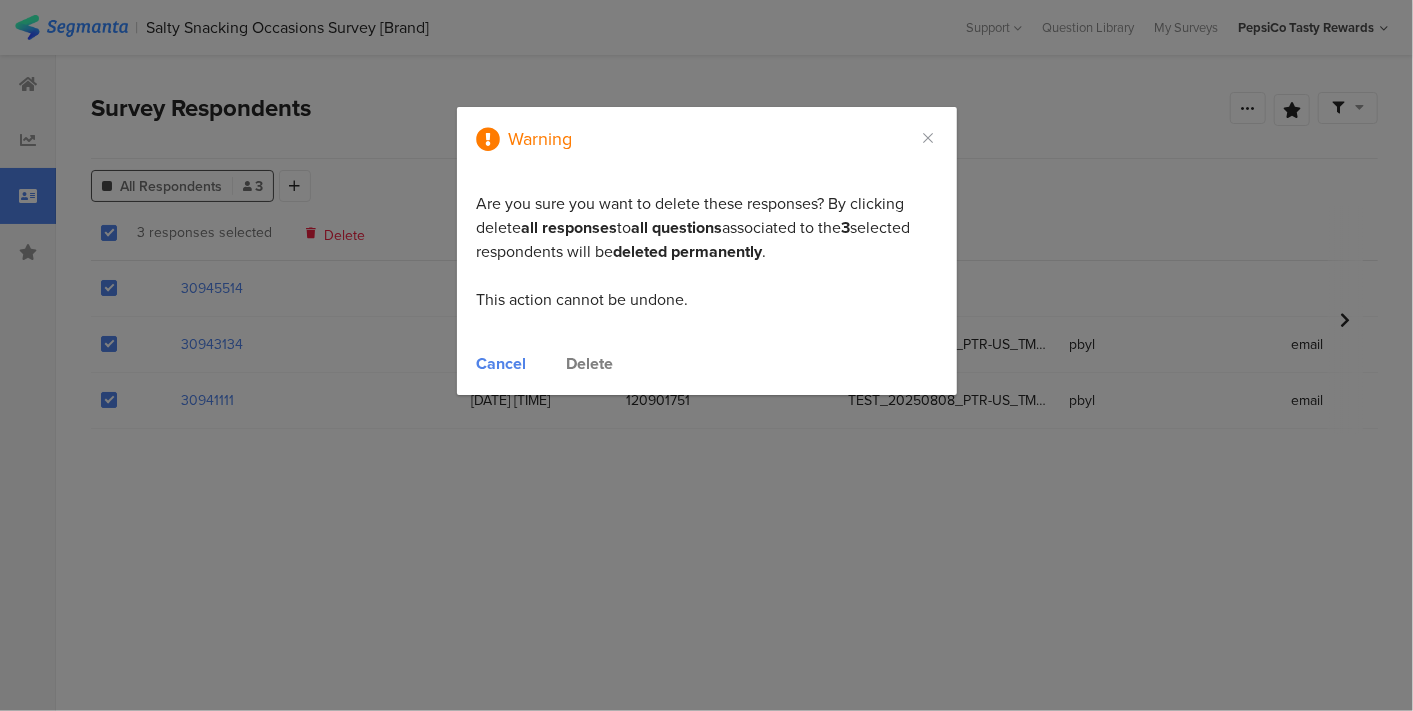 click on "Delete" at bounding box center (590, 363) 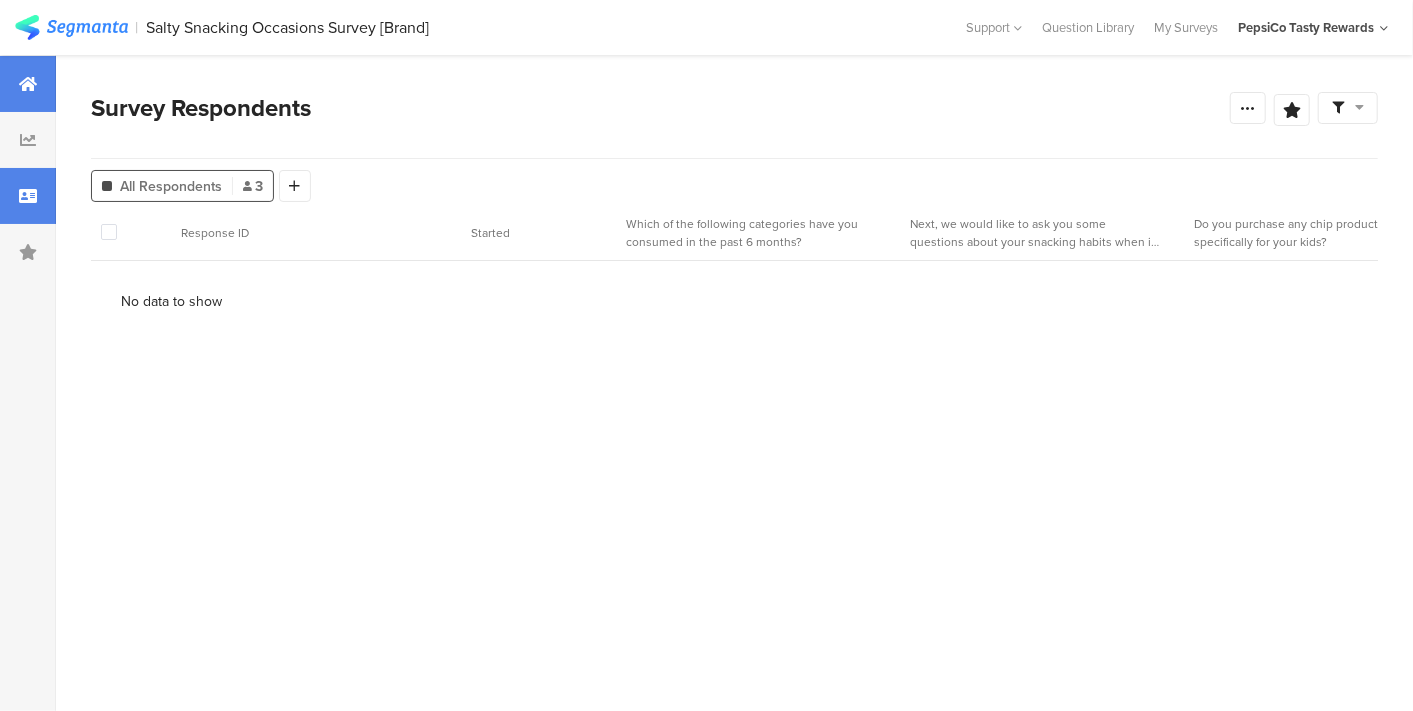 click at bounding box center [28, 84] 